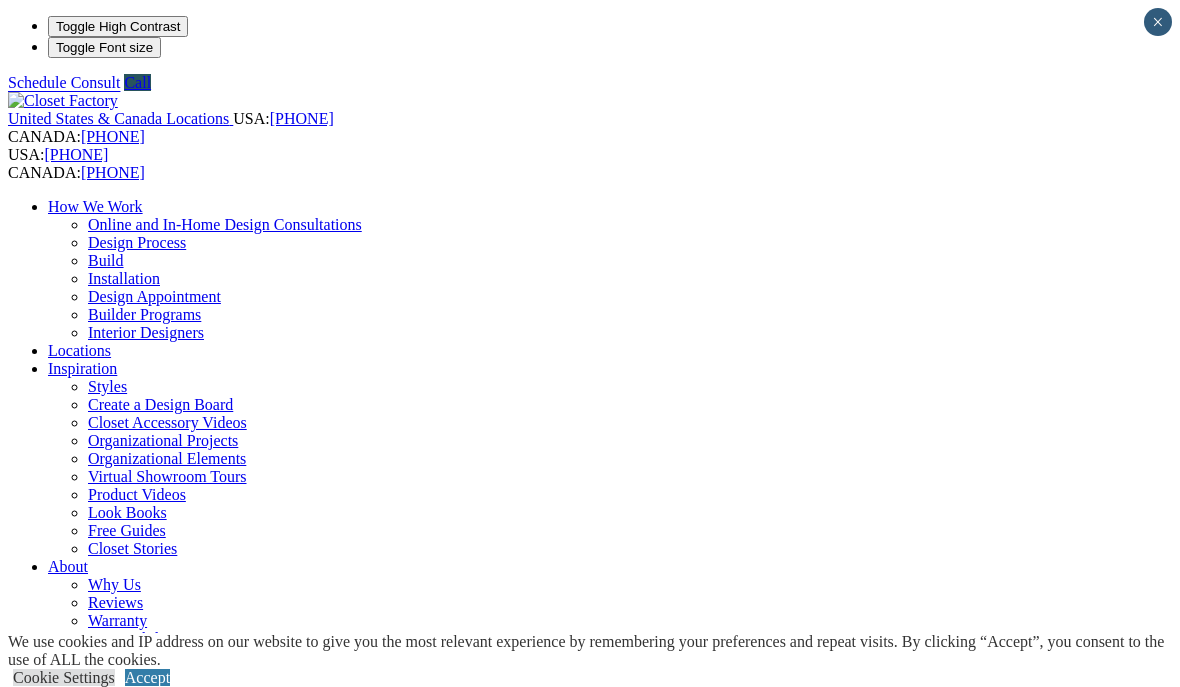 scroll, scrollTop: 0, scrollLeft: 0, axis: both 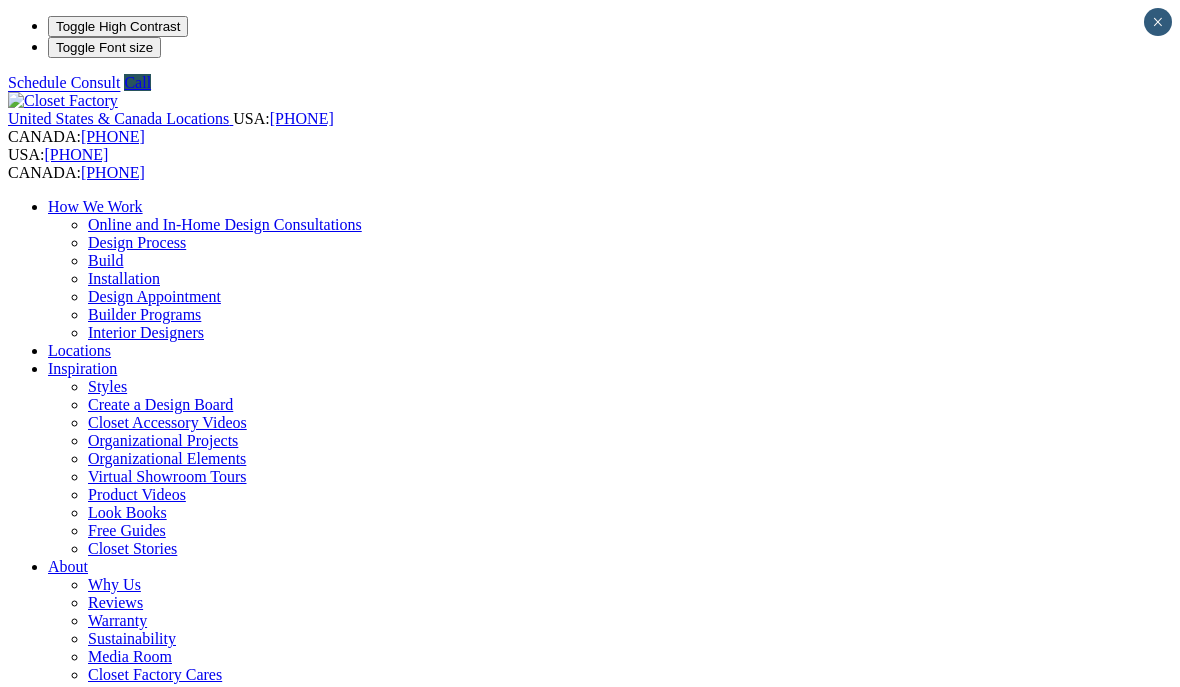 click on "CLOSE (X)" at bounding box center [46, 1845] 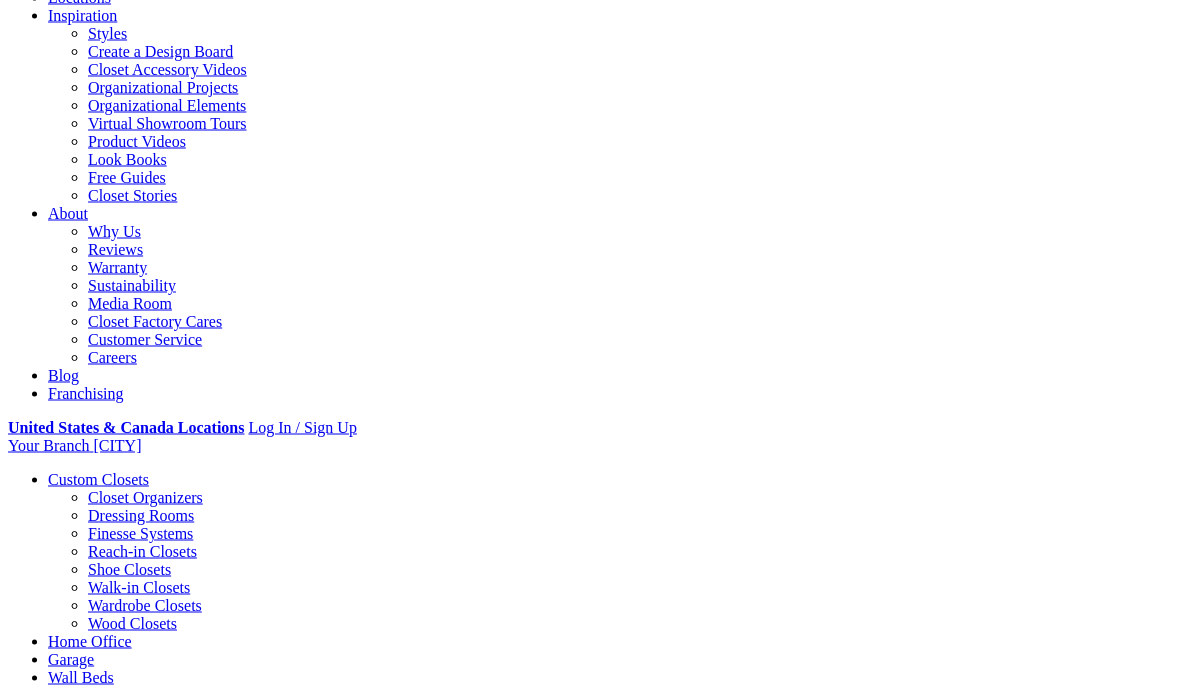 scroll, scrollTop: 354, scrollLeft: 0, axis: vertical 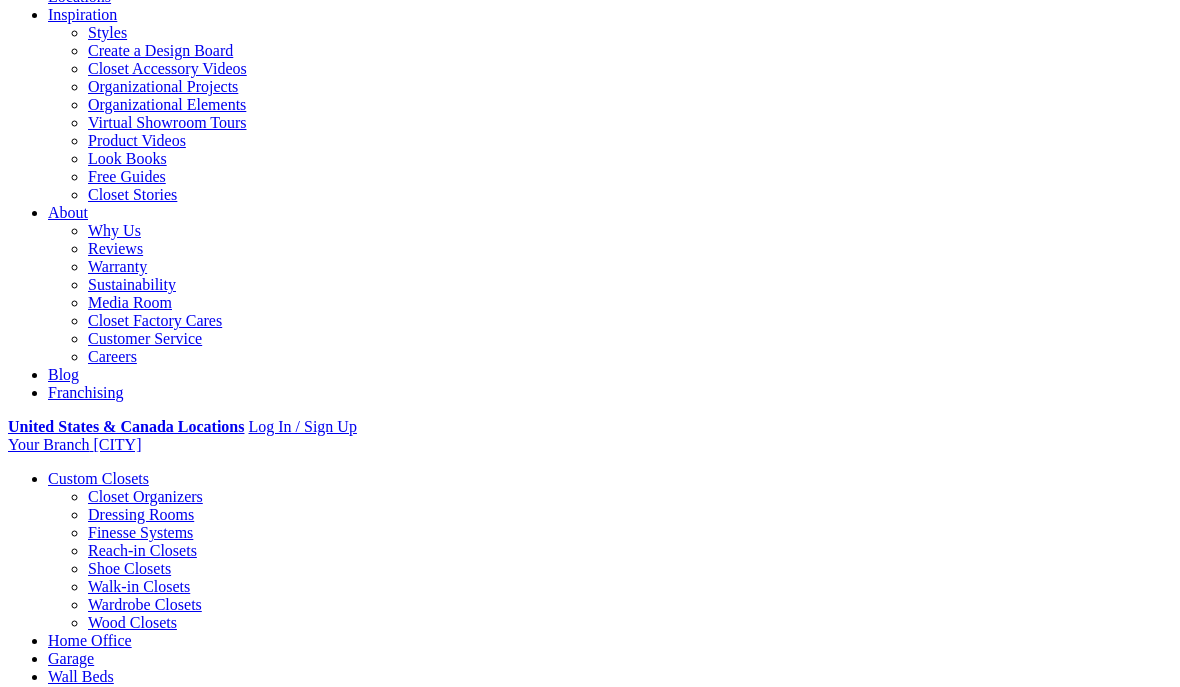 click on "Closet Factory Portland Provides Custom Closet Design and Install to the State of Oregon
Locally owned and operated. Our employees are well-trained and have been with us for many years. Most all have senior status. Our designers are not only masters of closet design but act as project managers and oversee their clients’ projects from start to finish. We love our clients and judging from all of our very positive reviews and repeat business – they love us back!
For over 30 years, Closet Factory has been helping people throughout Oregon and parts of Washington realize their goals of attaining beautiful home organization. From closets of every size to wall units, Murphy beds, entertainment systems, and garages, we create custom designs to suit you perfectly in every way.
Closet Design Process
Local Showrooms in Portland and Bend
Bend  showroom. Our team of designers, craftsmen, and installers are absolute professionals and deliver beautiful projects, over and over again.
and" at bounding box center (590, 2410) 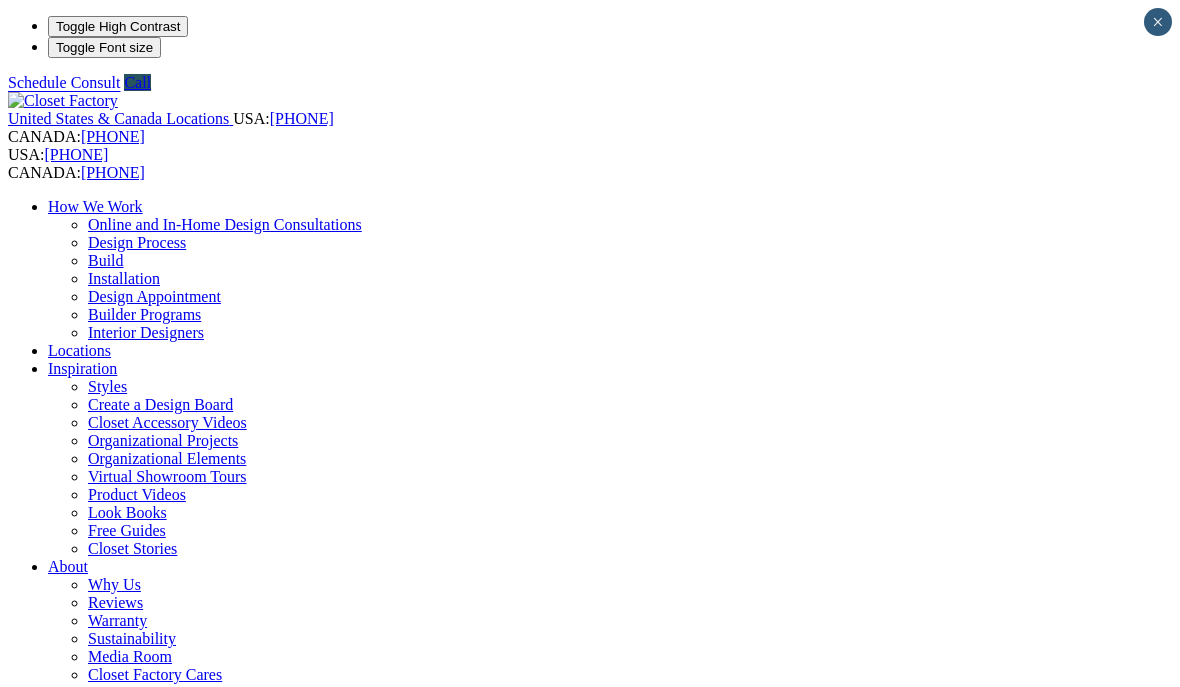 scroll, scrollTop: 0, scrollLeft: 0, axis: both 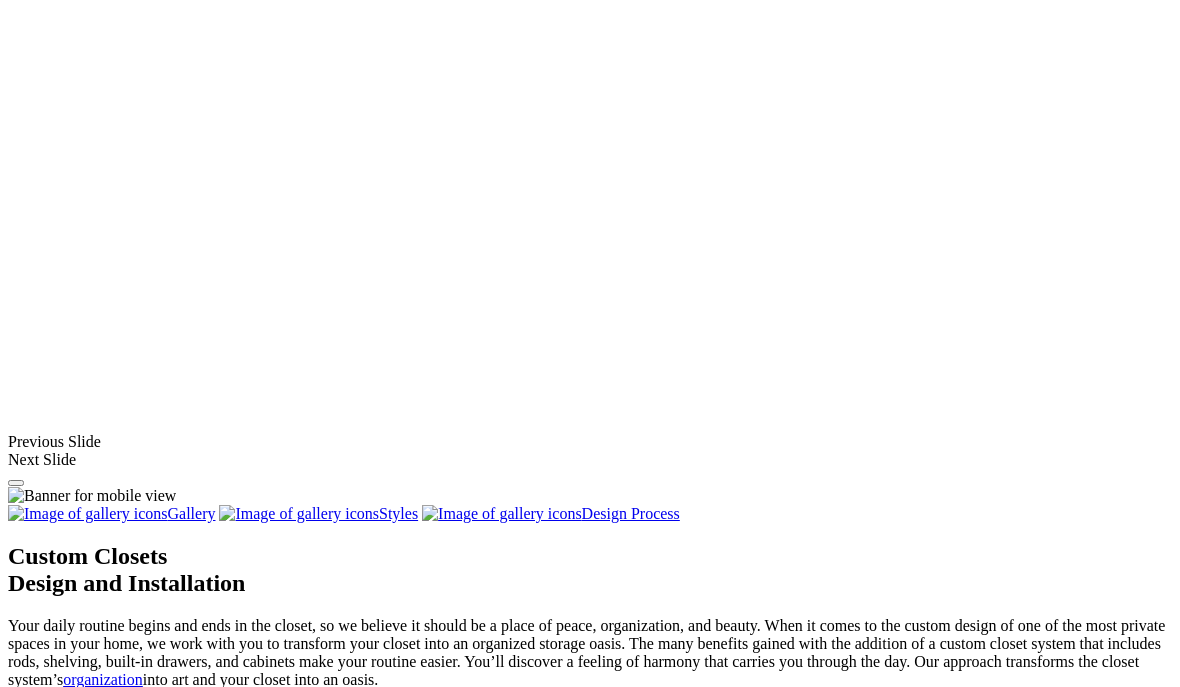 click at bounding box center [120, 1998] 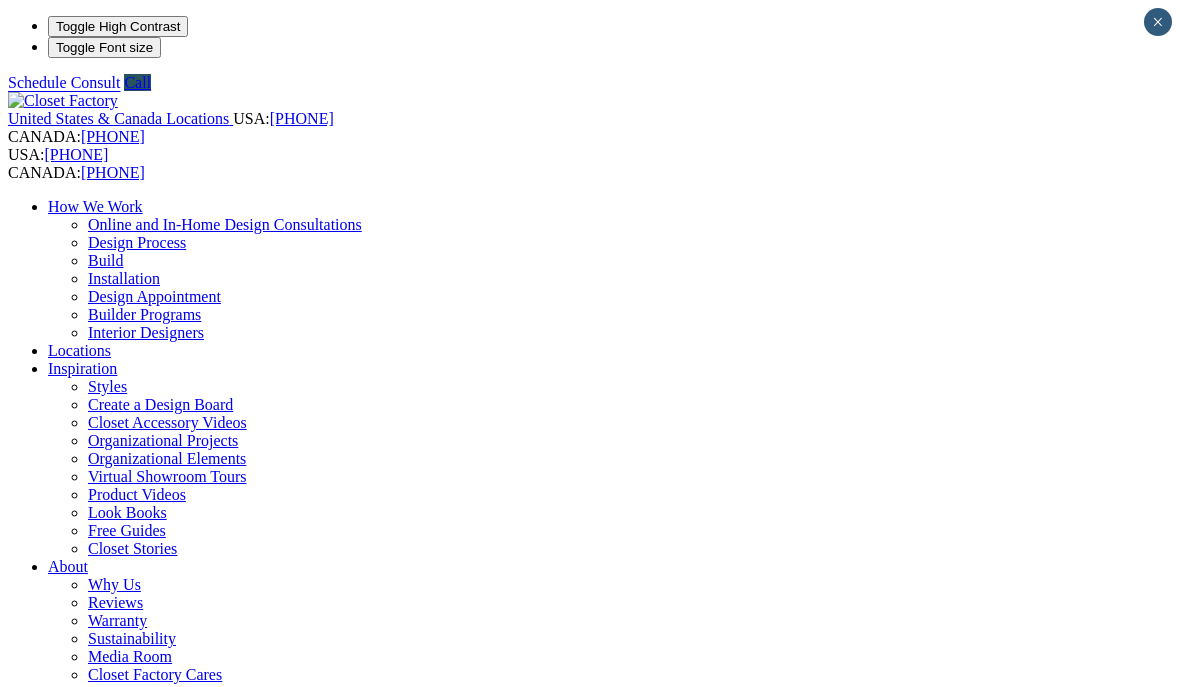 scroll, scrollTop: 0, scrollLeft: 0, axis: both 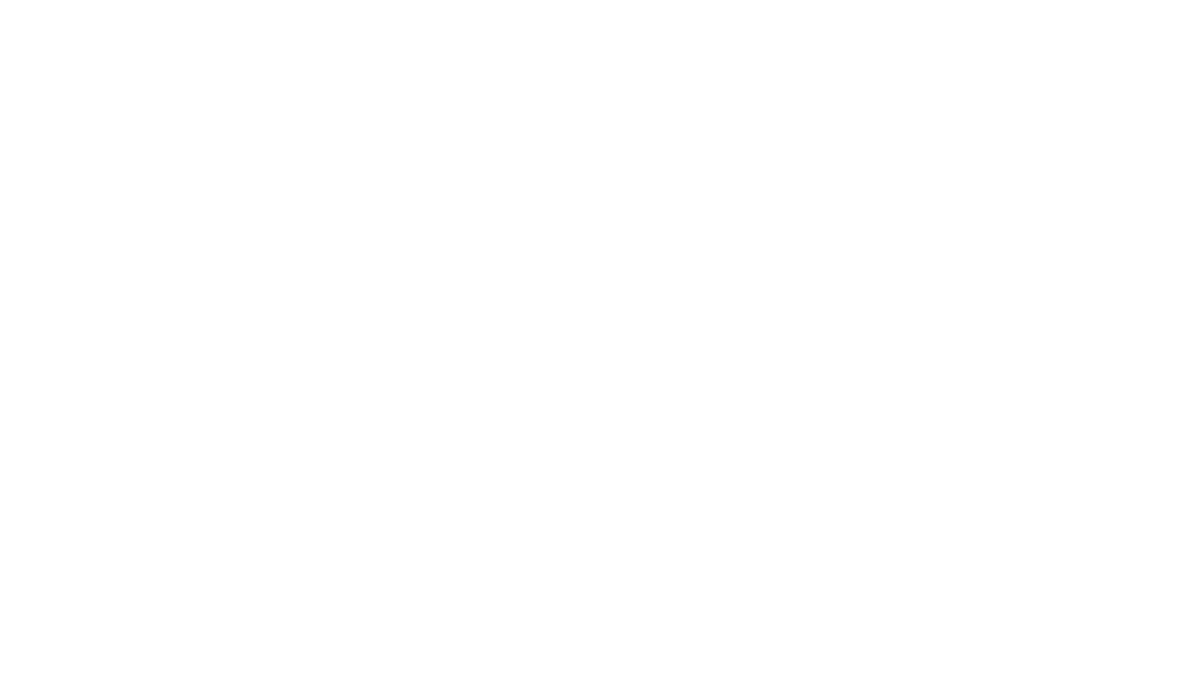 click on "next" at bounding box center [590, 1921] 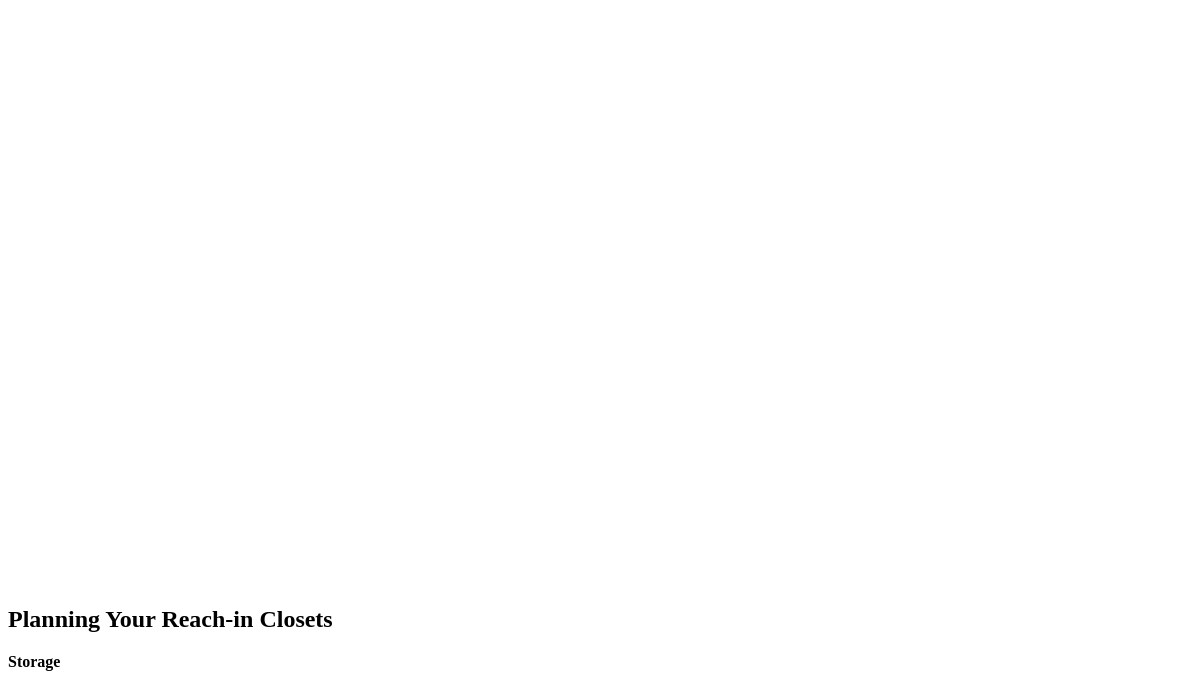 scroll, scrollTop: 2173, scrollLeft: 0, axis: vertical 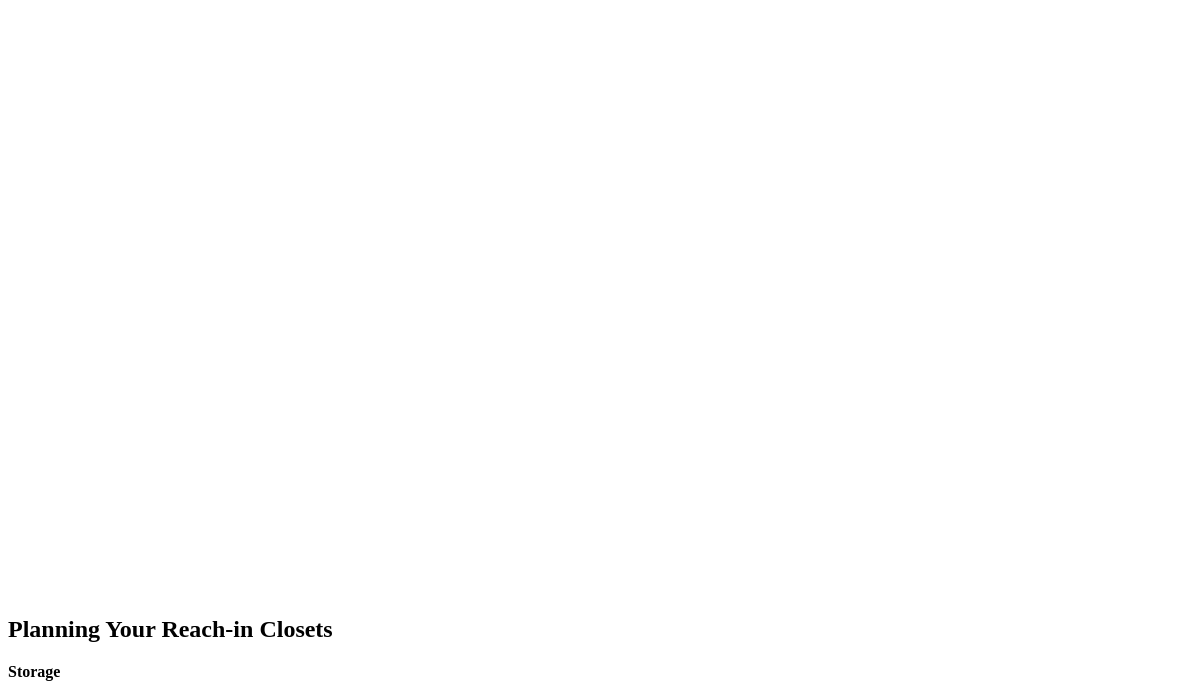 click on "next" at bounding box center [590, 1833] 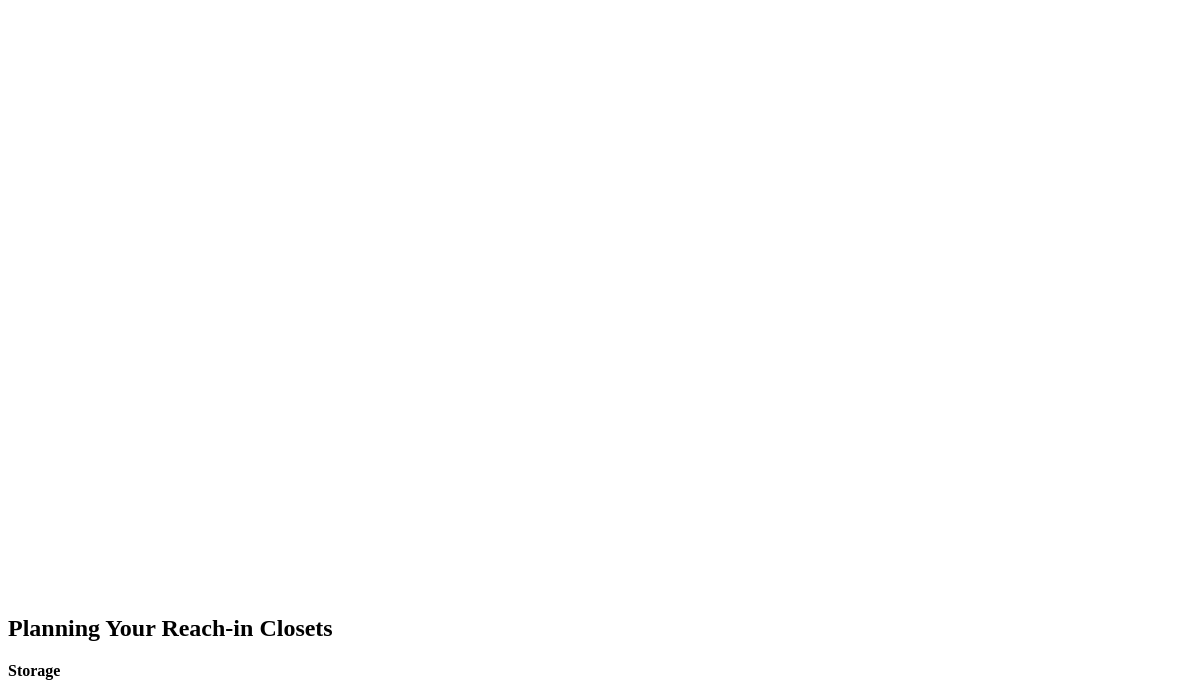 click on "next" at bounding box center [590, 1832] 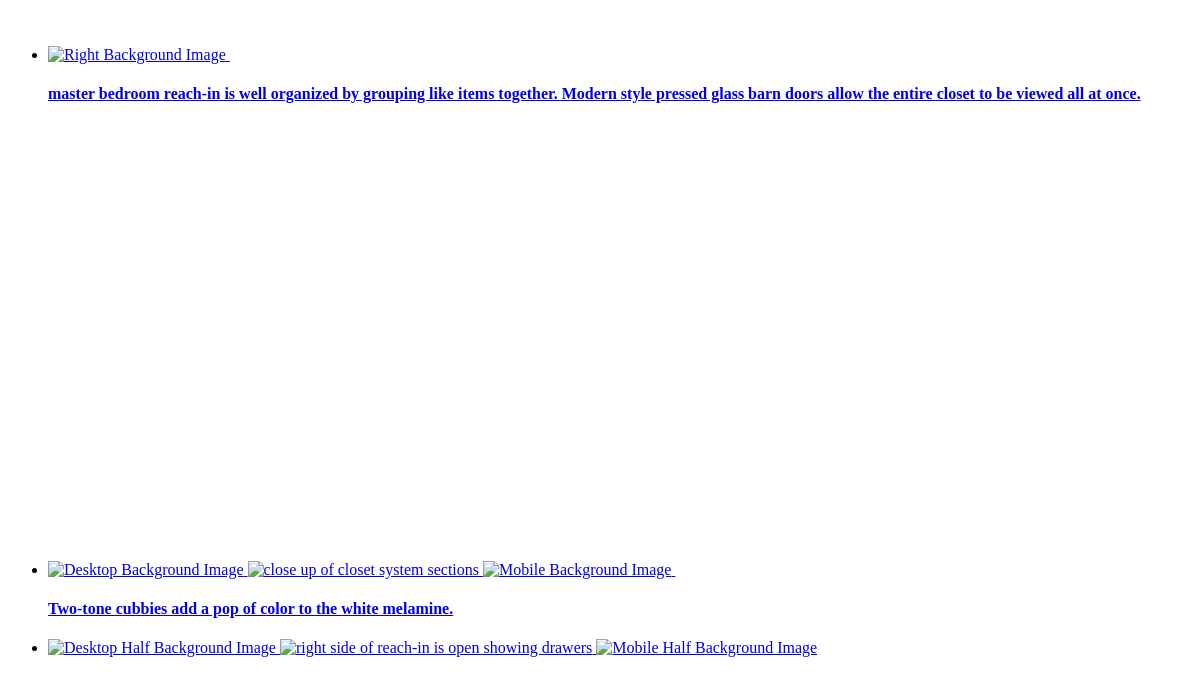 scroll, scrollTop: 4588, scrollLeft: 0, axis: vertical 